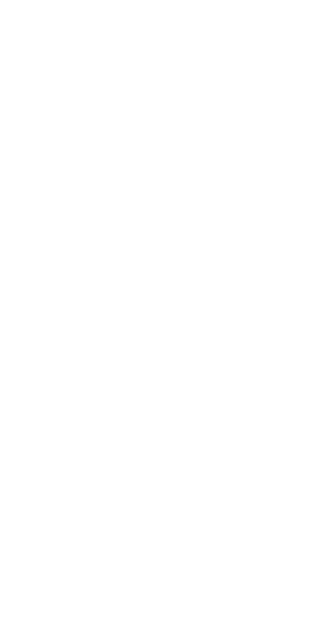 scroll, scrollTop: 0, scrollLeft: 0, axis: both 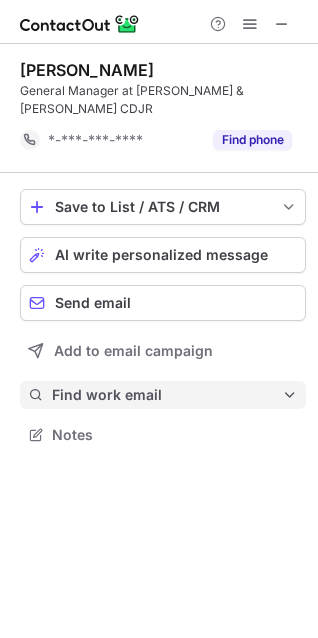 click on "Find work email" at bounding box center (167, 395) 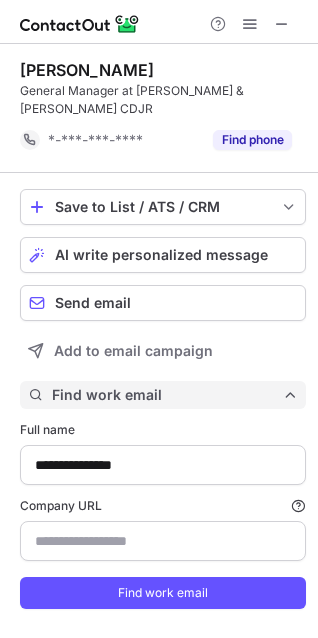 type on "**********" 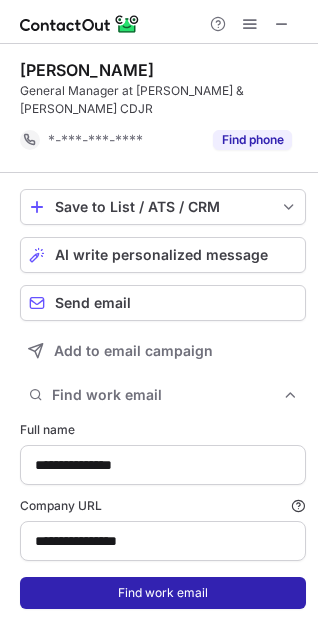 click on "Find work email" at bounding box center [163, 593] 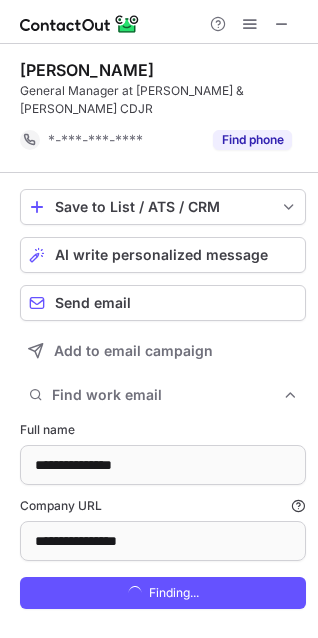 scroll, scrollTop: 10, scrollLeft: 10, axis: both 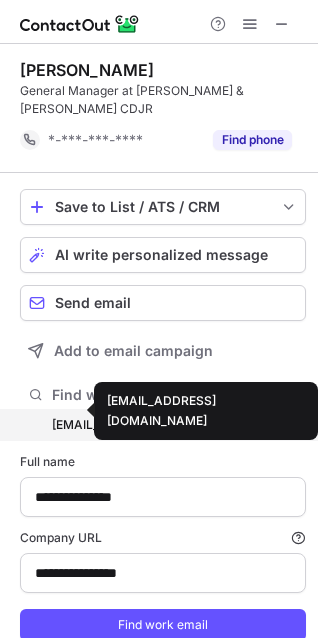 click on "ggigovski@raychevrolet.com ggigovski@raychevrolet.com Verified Copy" at bounding box center [163, 425] 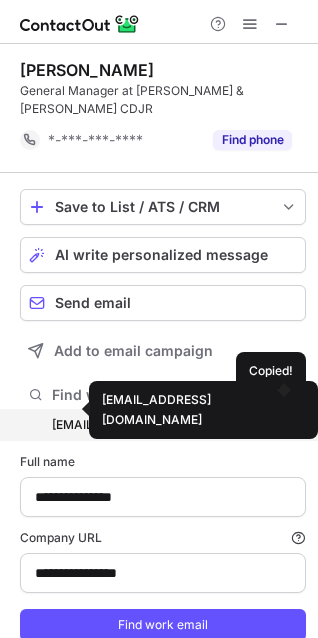 drag, startPoint x: 76, startPoint y: 400, endPoint x: 26, endPoint y: 392, distance: 50.635956 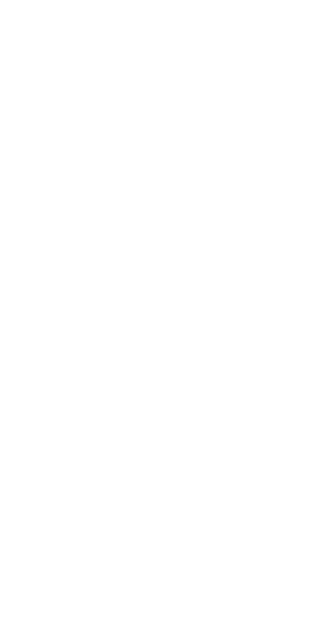 scroll, scrollTop: 0, scrollLeft: 0, axis: both 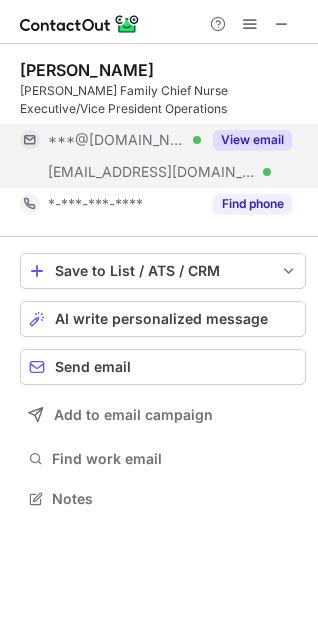 click on "***@[DOMAIN_NAME]" at bounding box center (117, 140) 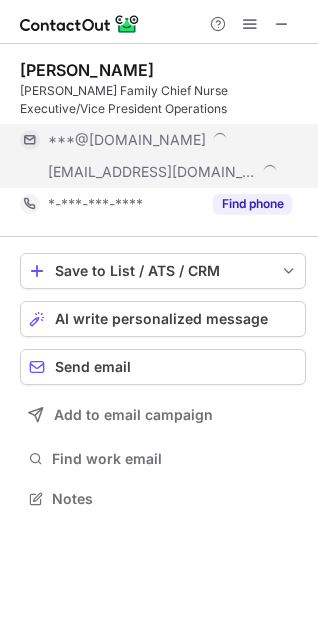 scroll, scrollTop: 10, scrollLeft: 10, axis: both 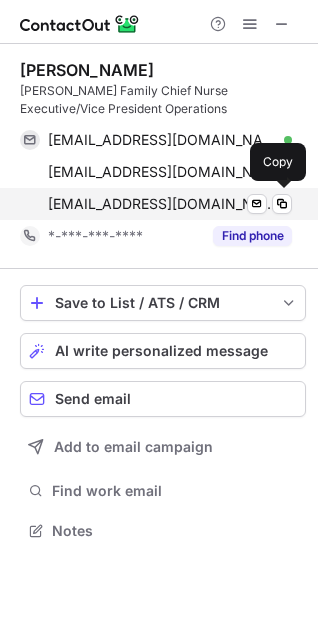 click on "kmahnke@lfh.org" at bounding box center [162, 204] 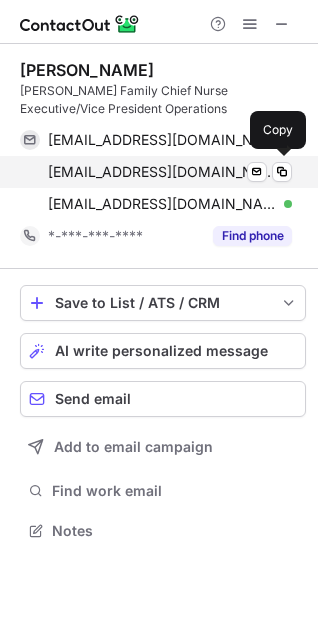 click on "kmahnke@nm.org" at bounding box center [162, 172] 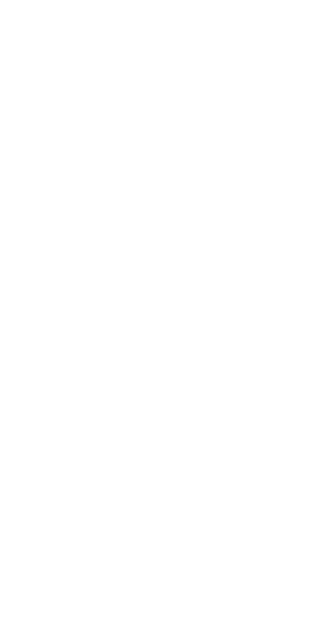 scroll, scrollTop: 0, scrollLeft: 0, axis: both 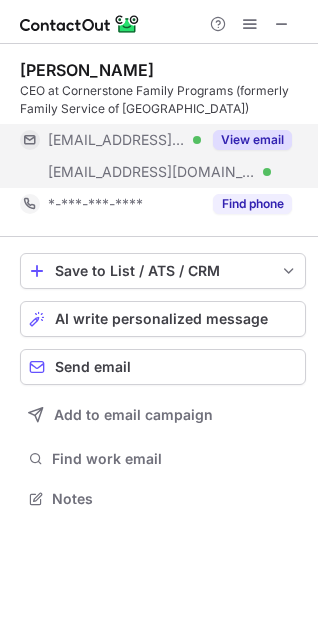 click on "***@me.com Verified" at bounding box center (124, 140) 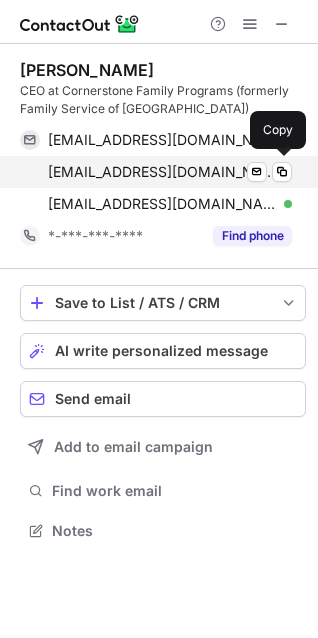 scroll, scrollTop: 10, scrollLeft: 10, axis: both 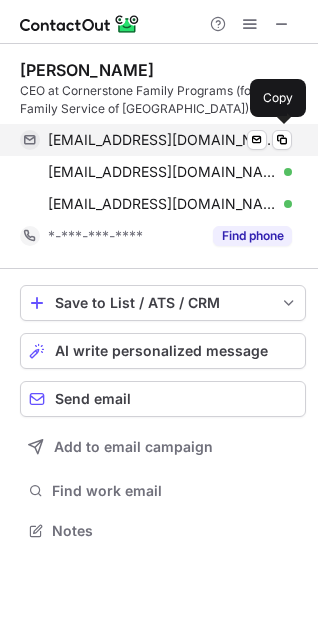 click on "pmp927@me.com" at bounding box center (162, 140) 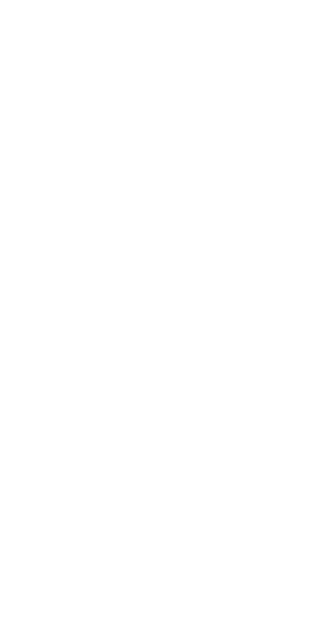 scroll, scrollTop: 0, scrollLeft: 0, axis: both 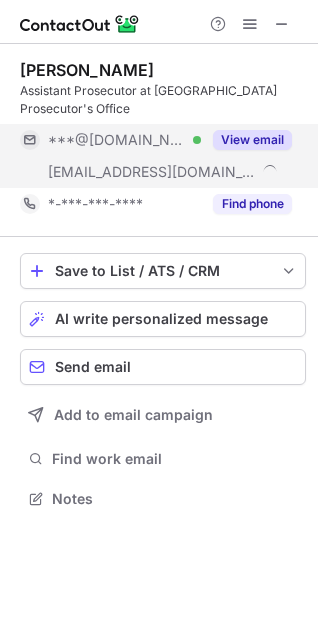 click on "***@morriscountynj.gov" at bounding box center (152, 172) 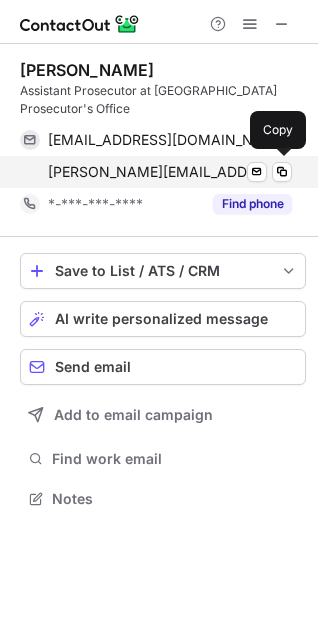 click on "catherine@morriscountynj.gov" at bounding box center [159, 172] 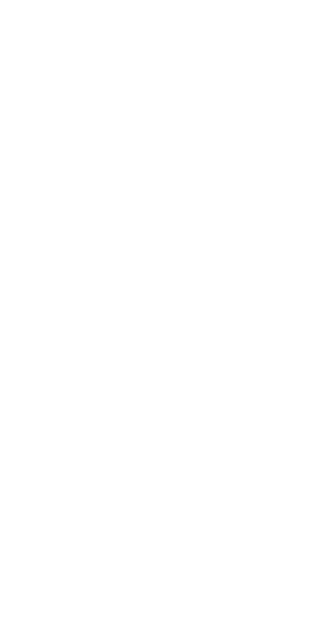 scroll, scrollTop: 0, scrollLeft: 0, axis: both 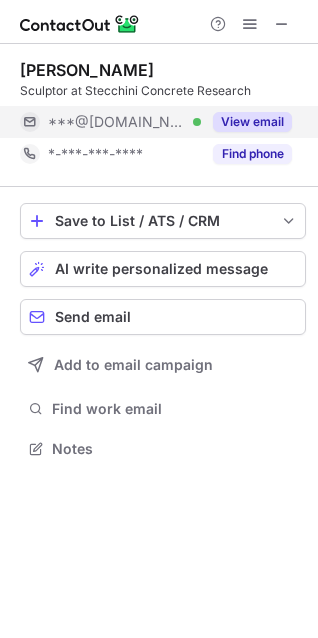 click on "***@[DOMAIN_NAME]" at bounding box center [117, 122] 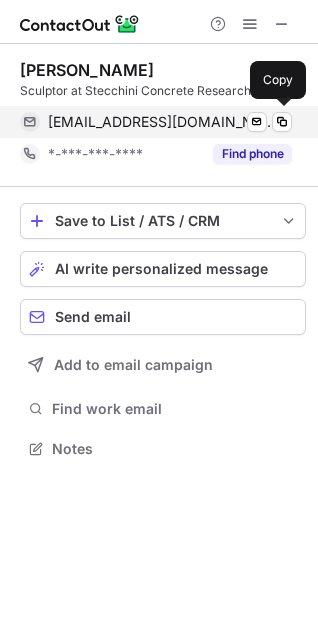 click on "bsticc65@gmail.com Verified Send email Copy" at bounding box center (156, 122) 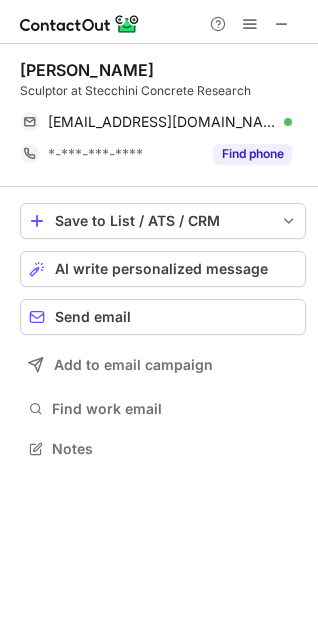click on "Brendan Stecchini Sculptor at Stecchini Concrete Research bsticc65@gmail.com Verified Send email Copy *-***-***-**** Find phone" at bounding box center [163, 115] 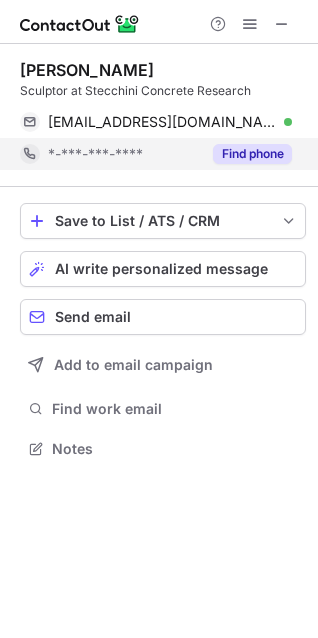 click on "*-***-***-****" at bounding box center [124, 154] 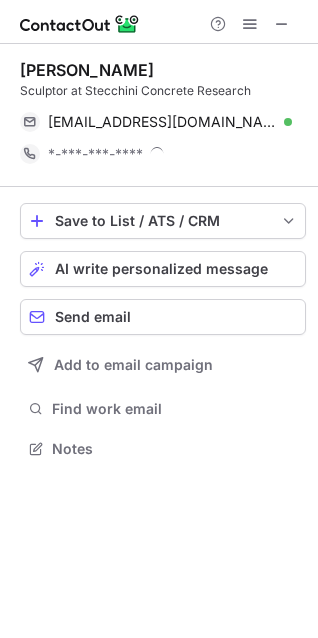 scroll, scrollTop: 10, scrollLeft: 10, axis: both 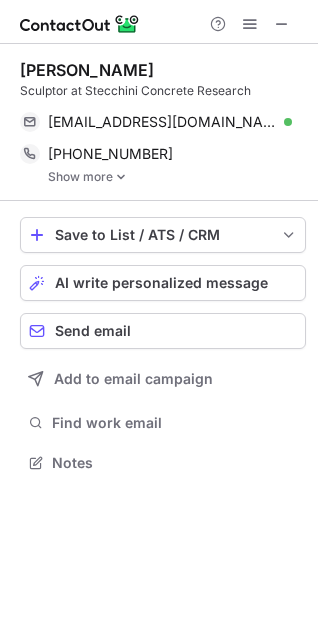click on "Brendan Stecchini Sculptor at Stecchini Concrete Research bsticc65@gmail.com Verified Send email Copy +16037382543 Copy Show more" at bounding box center [163, 122] 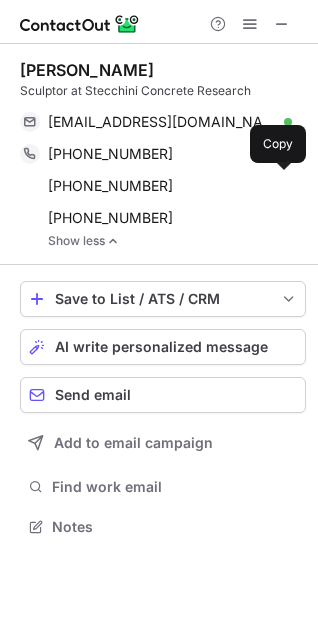 scroll, scrollTop: 10, scrollLeft: 10, axis: both 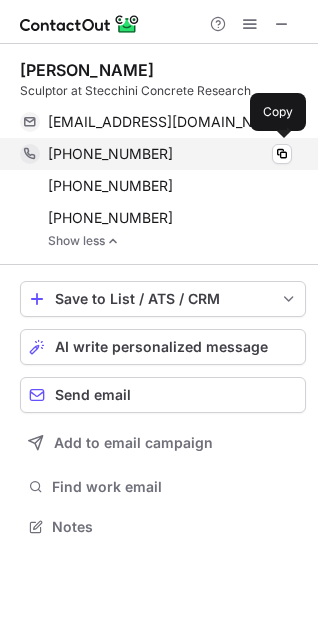 click on "+16037382543" at bounding box center (110, 154) 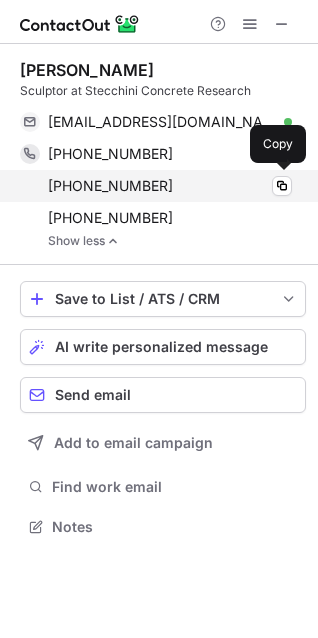 click on "+14133238853" at bounding box center (110, 186) 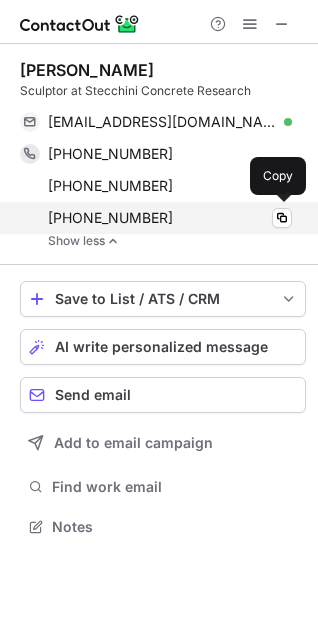 click on "+14137837404 Copy" at bounding box center [156, 218] 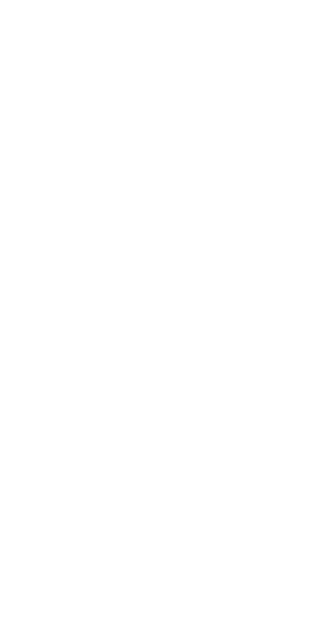 scroll, scrollTop: 0, scrollLeft: 0, axis: both 